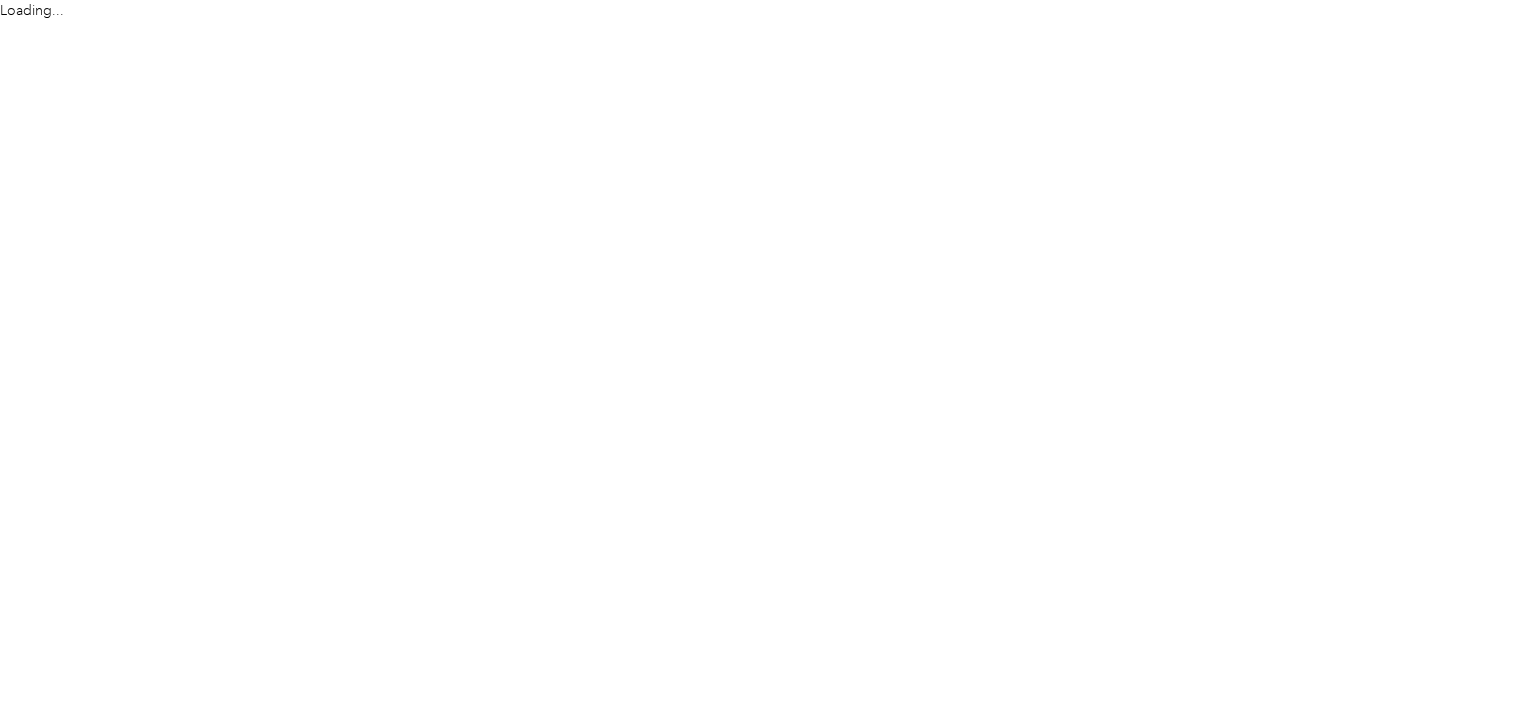 scroll, scrollTop: 0, scrollLeft: 0, axis: both 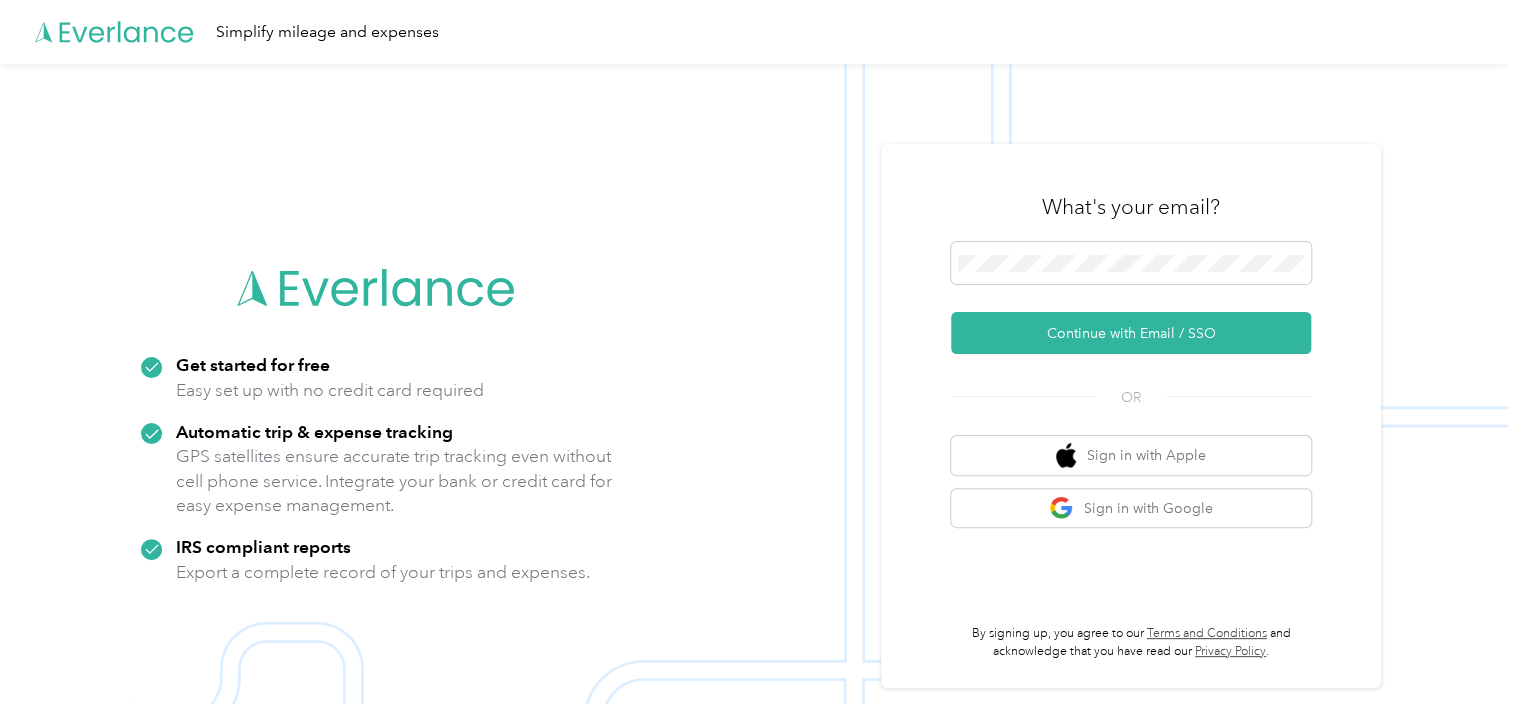 click on "What's your email?" at bounding box center (1131, 207) 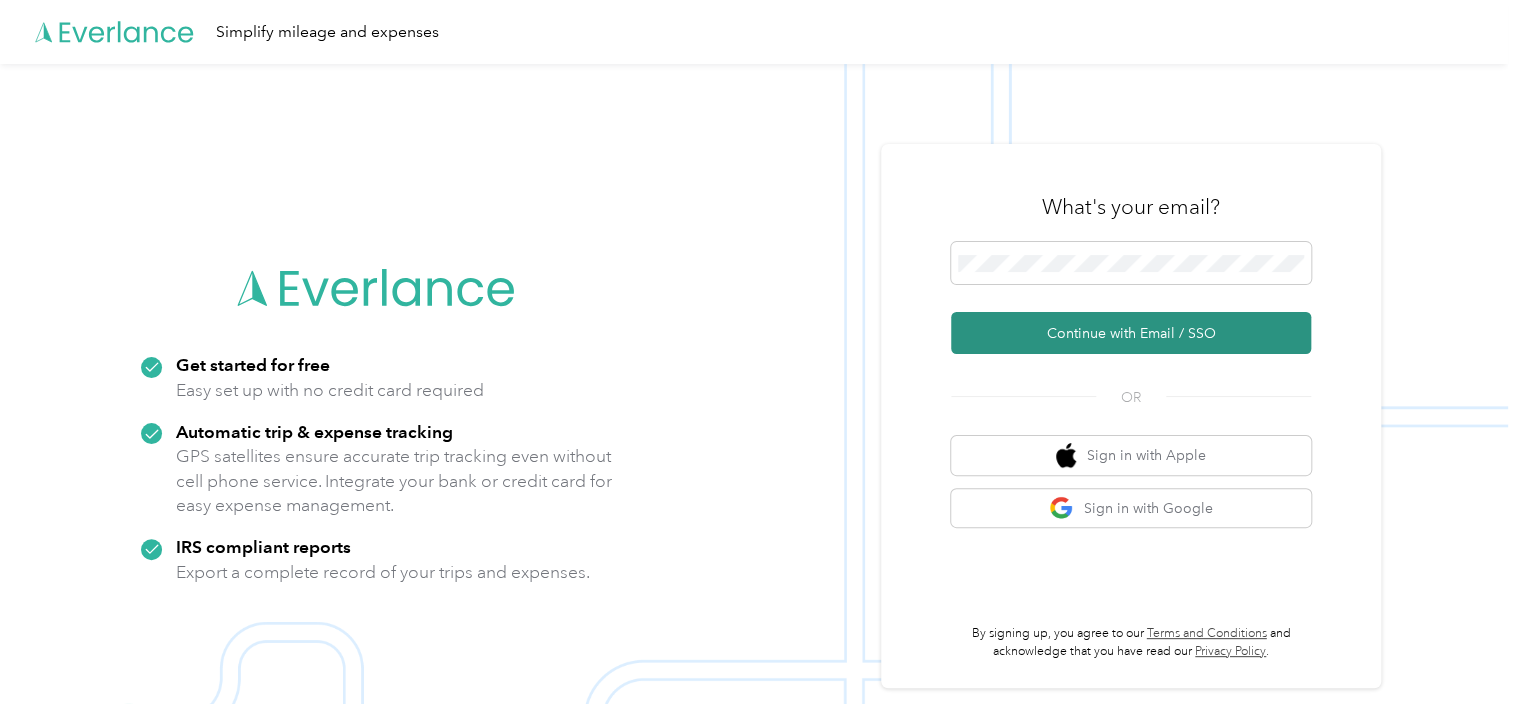 click on "Continue with Email / SSO" at bounding box center [1131, 333] 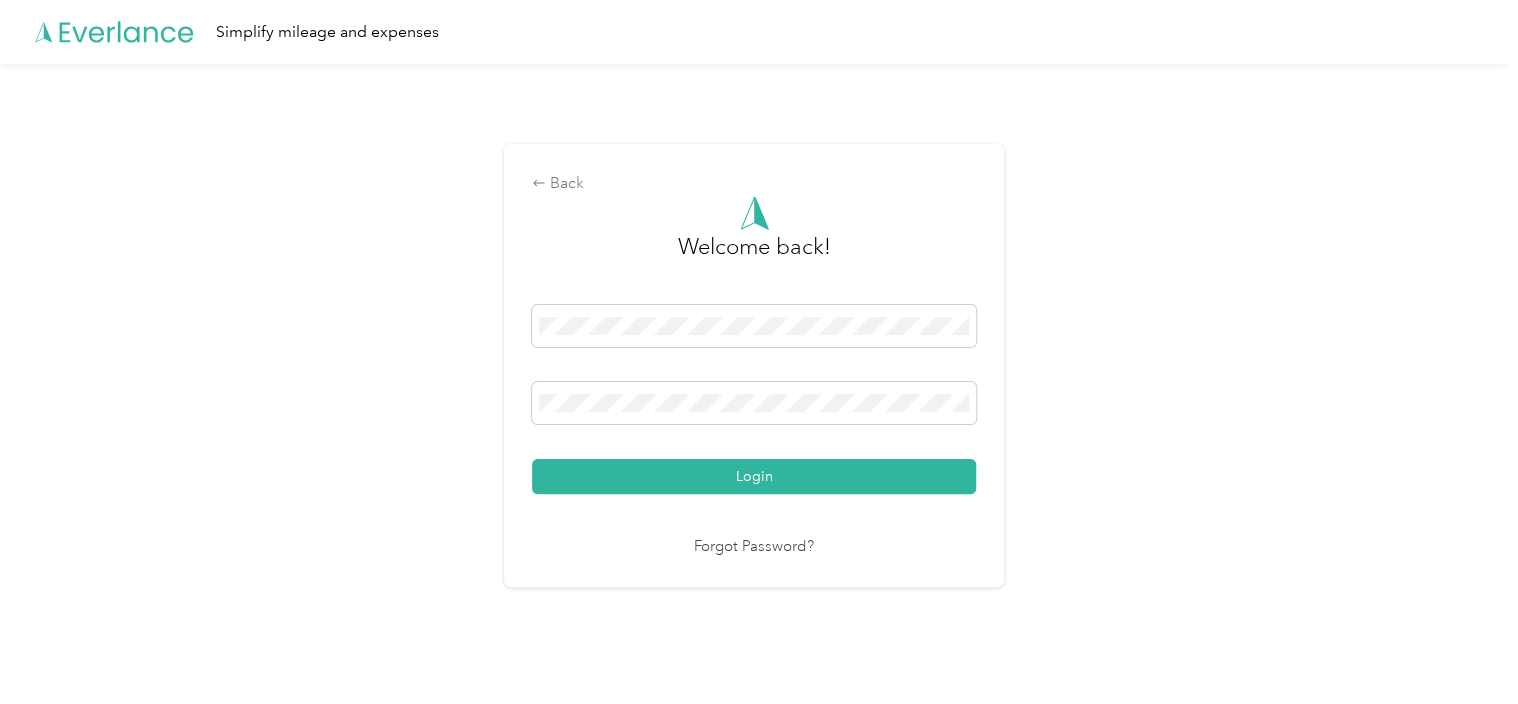 click on "Login" at bounding box center (754, 399) 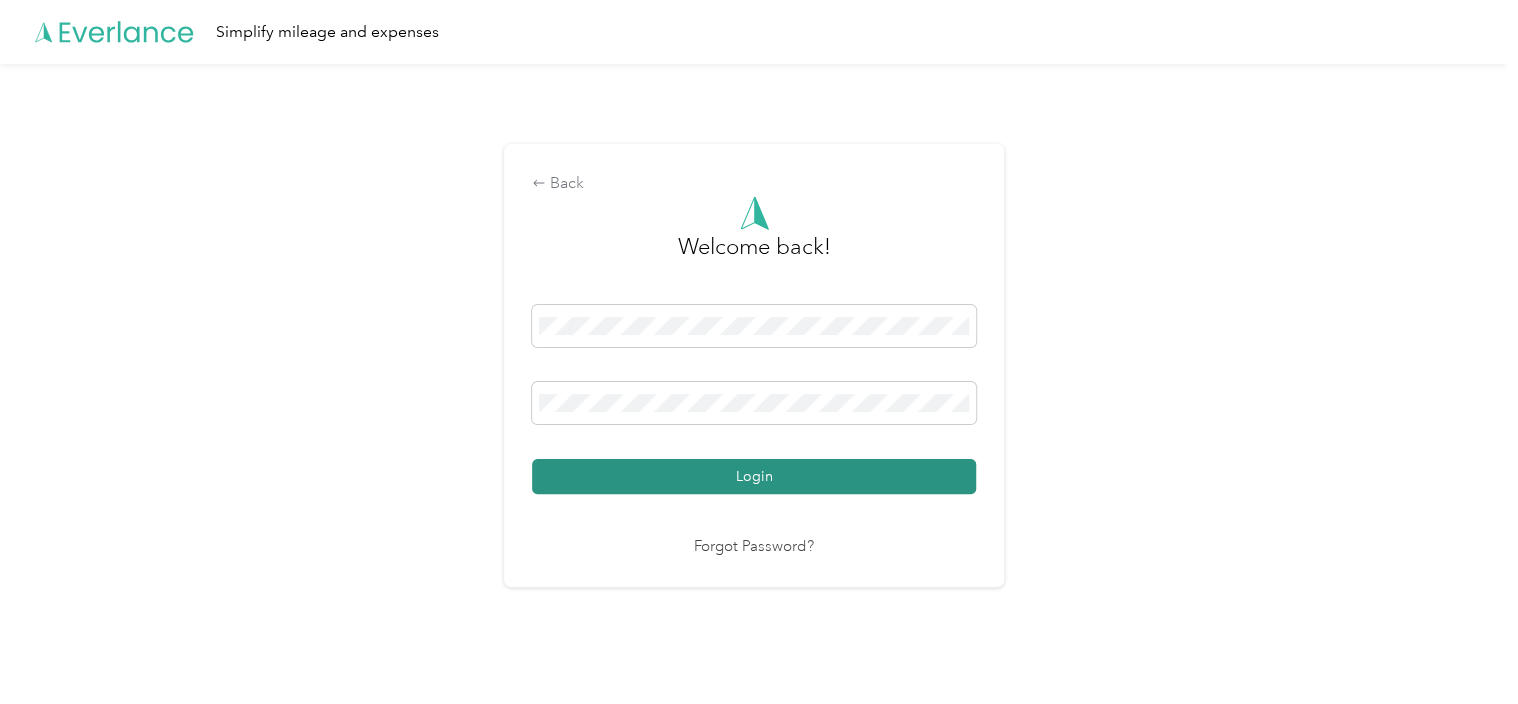 click on "Login" at bounding box center [754, 476] 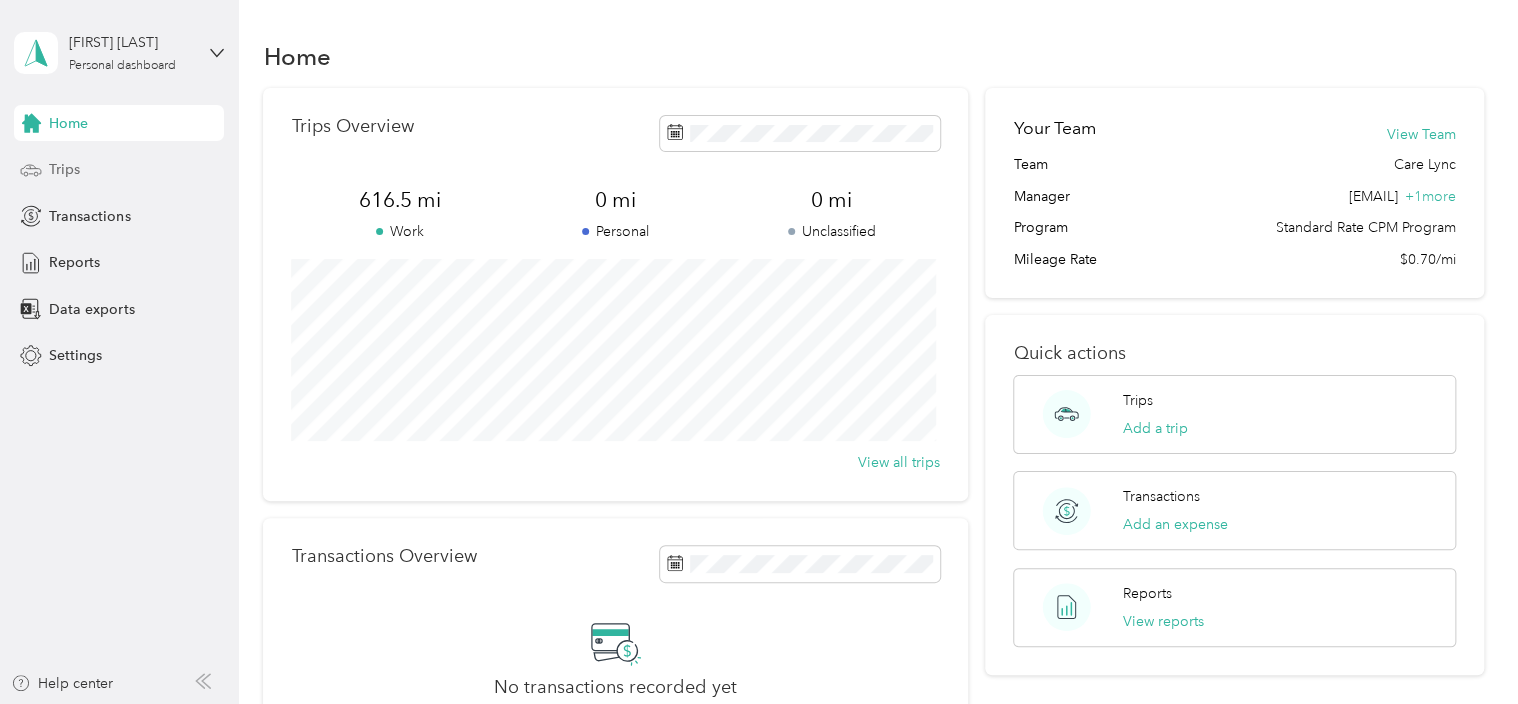 click on "Trips" at bounding box center (64, 169) 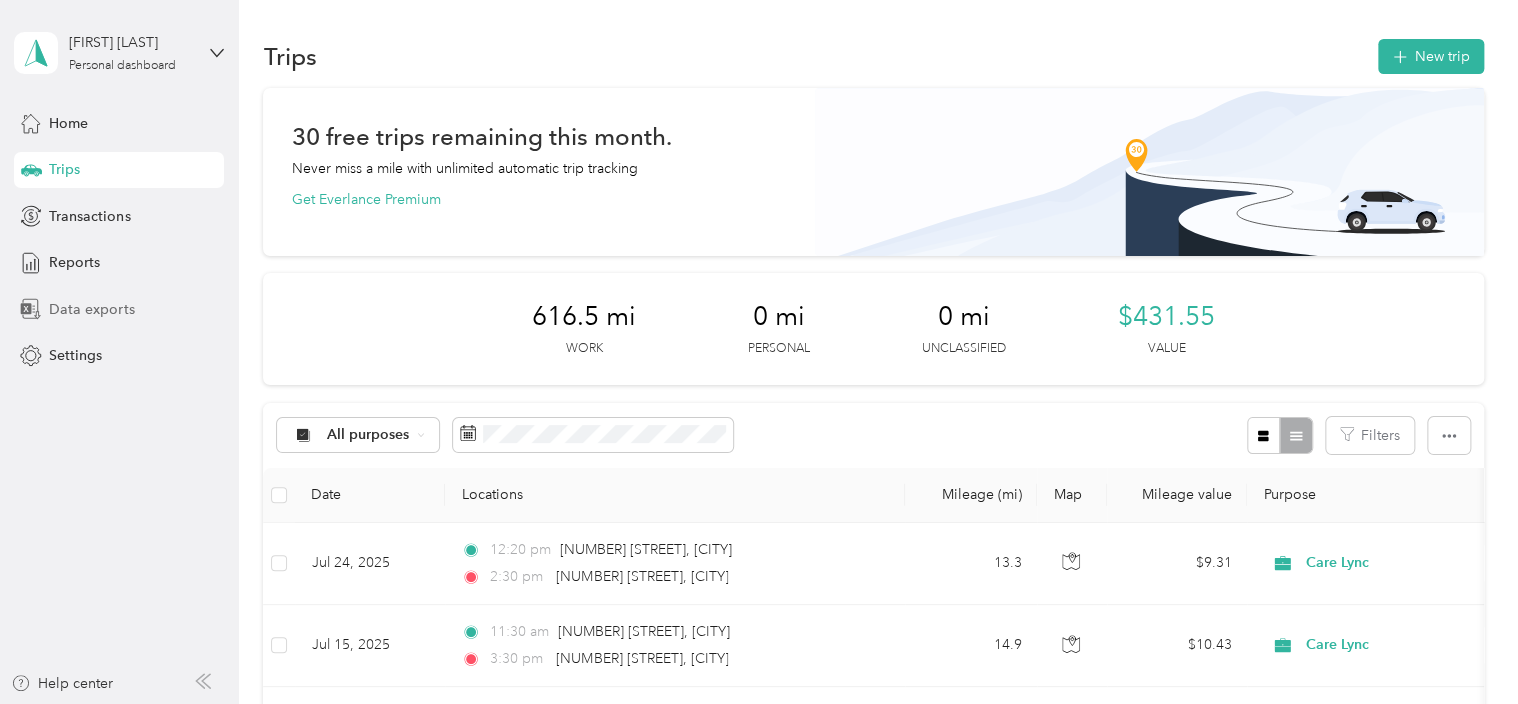 click on "Data exports" at bounding box center [91, 309] 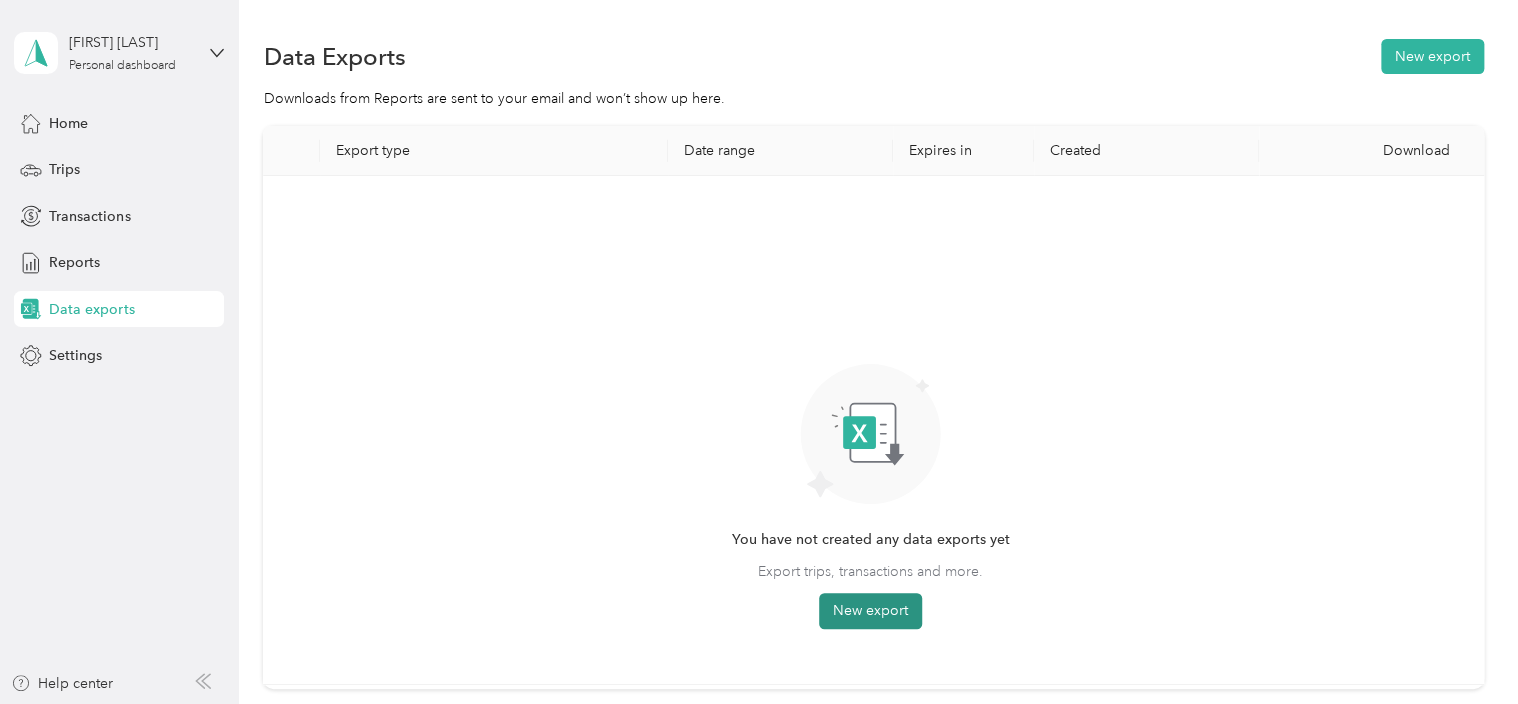 click on "New export" at bounding box center [870, 611] 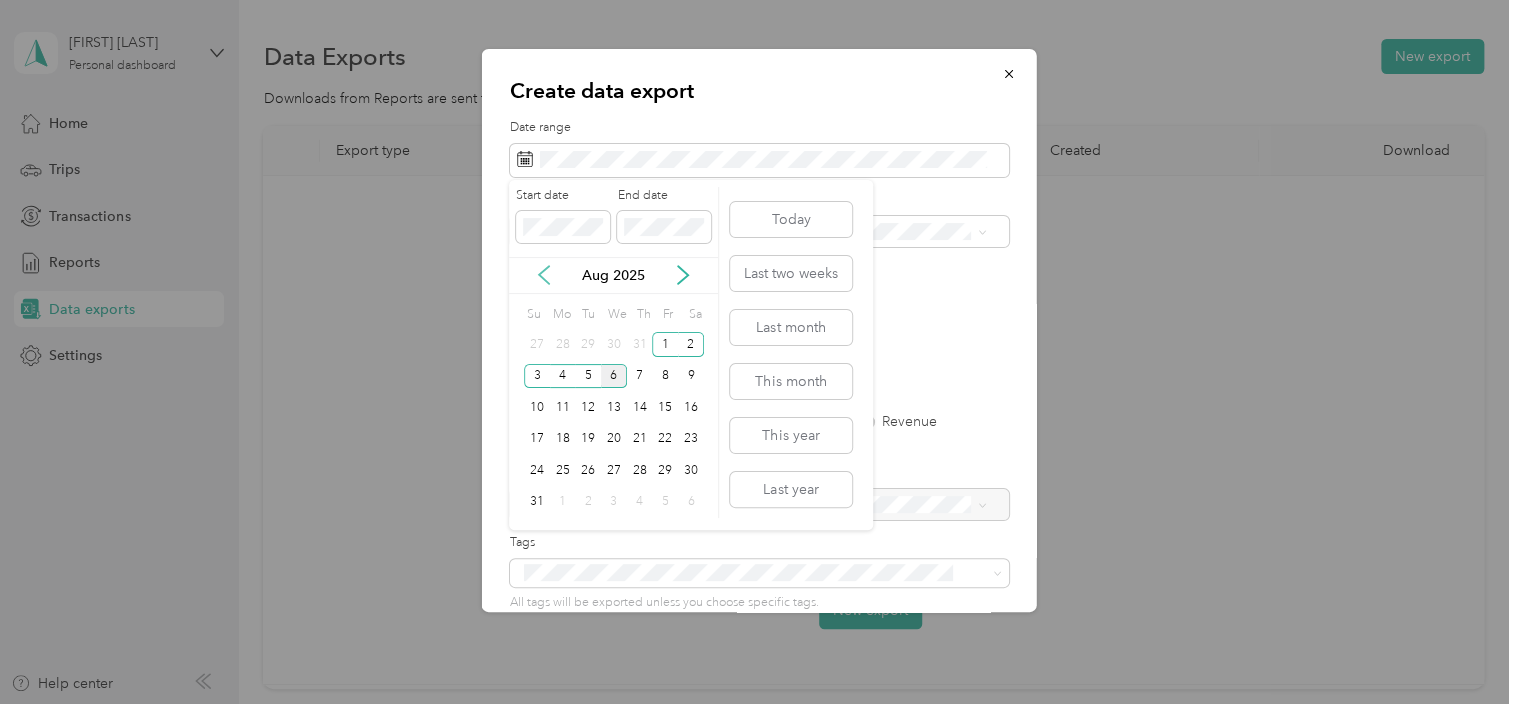 click 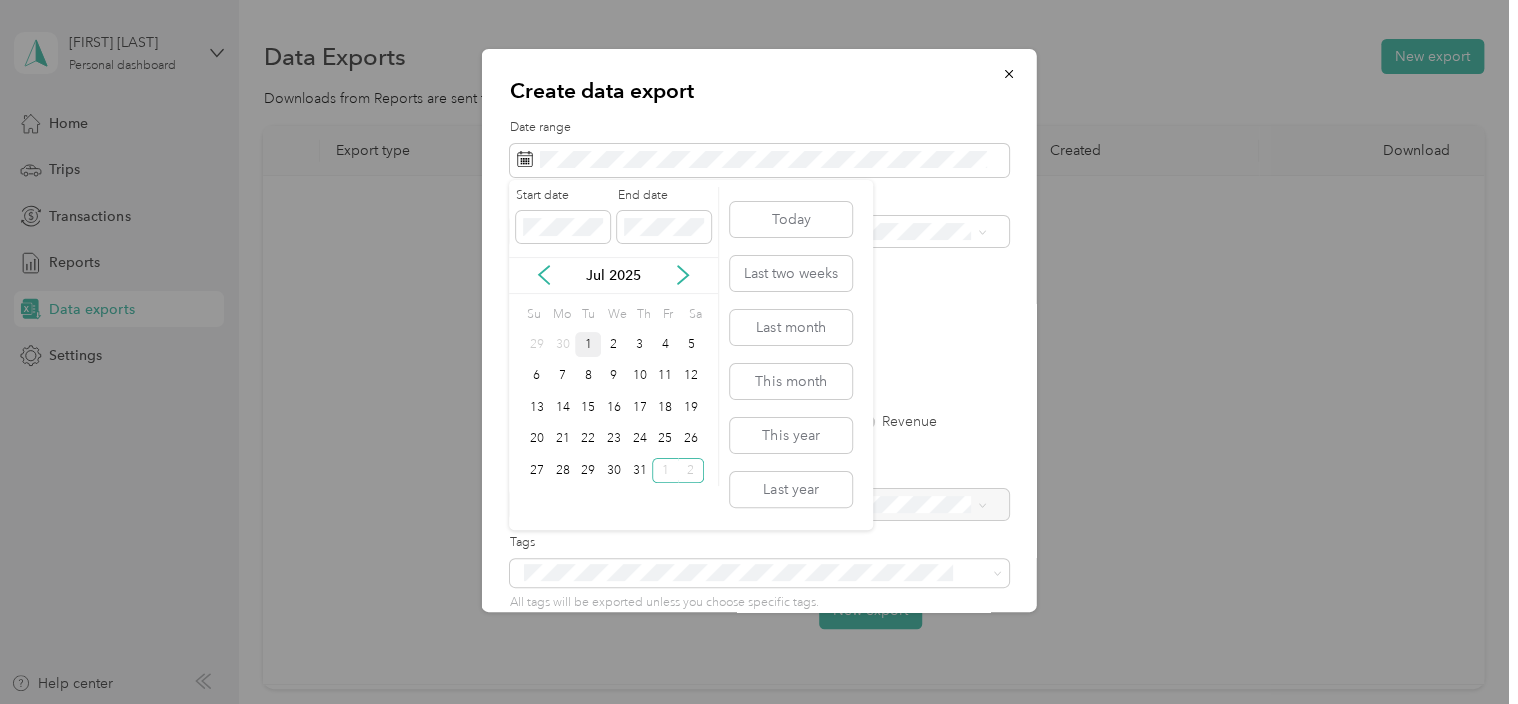 click on "1" at bounding box center (588, 344) 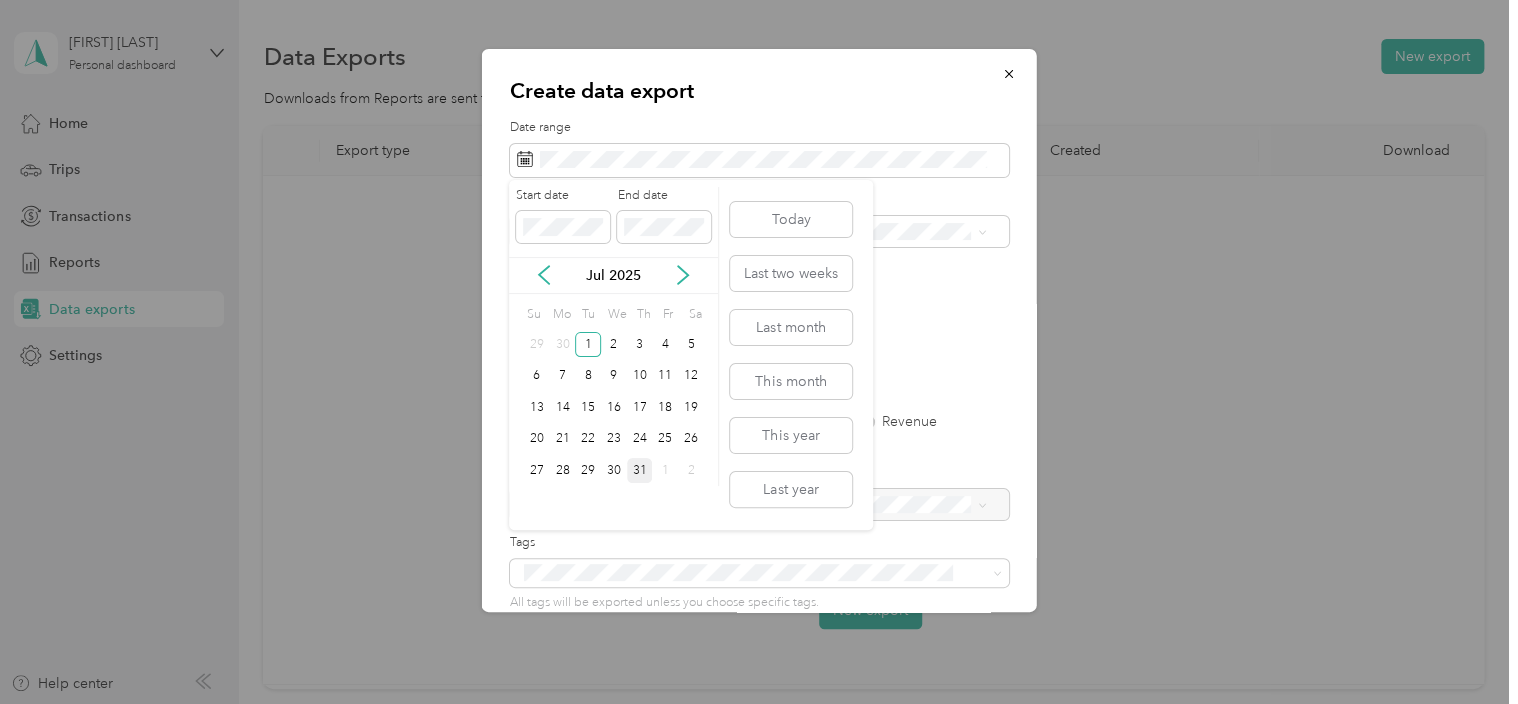 click on "31" at bounding box center [640, 470] 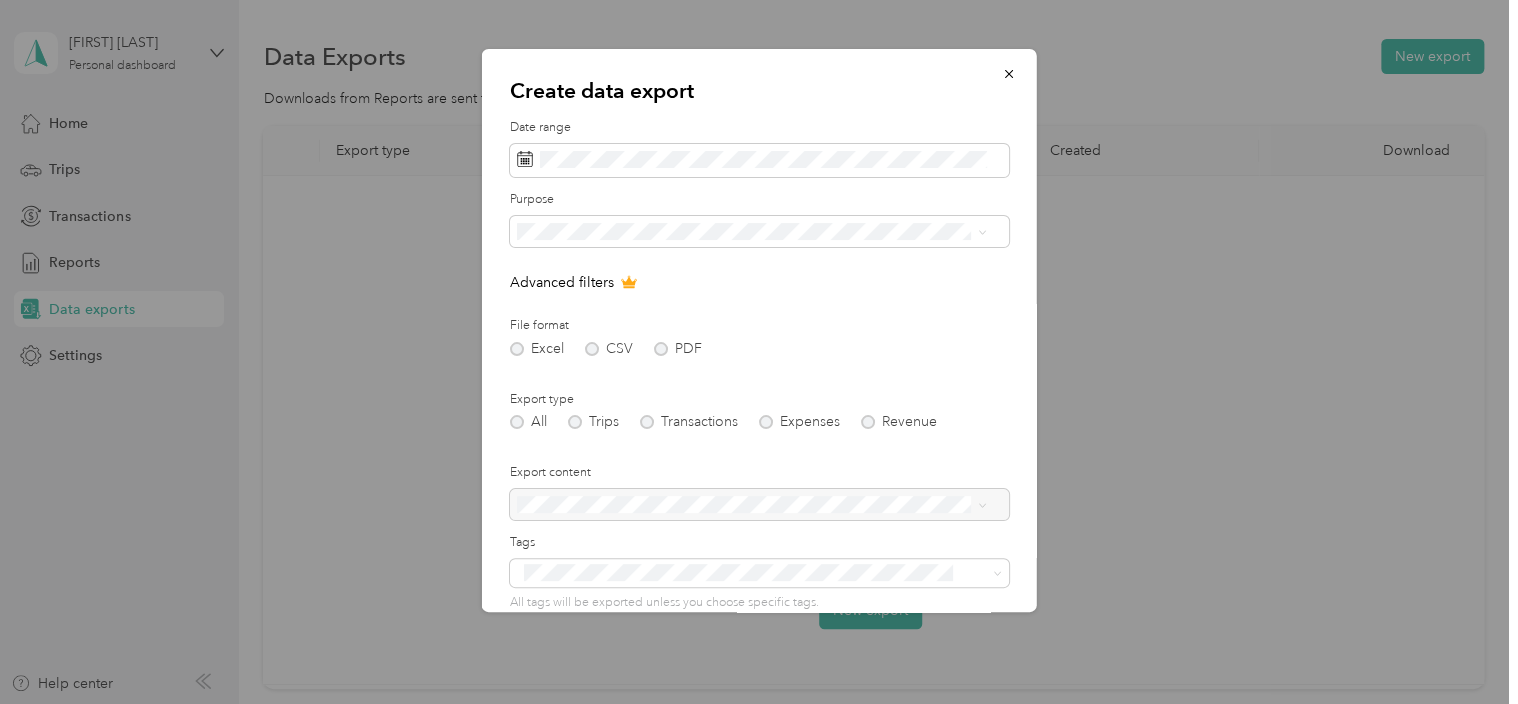 scroll, scrollTop: 164, scrollLeft: 0, axis: vertical 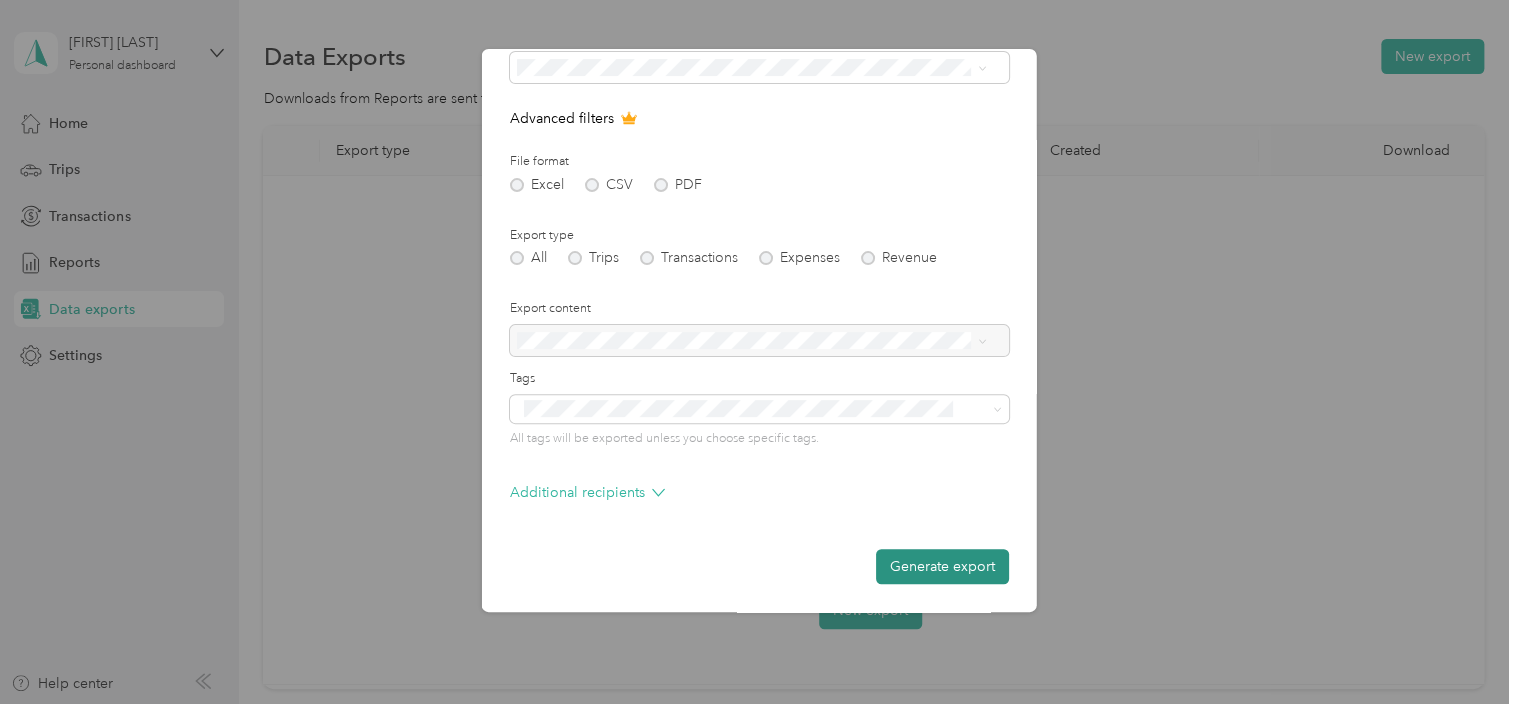 click on "Generate export" at bounding box center [942, 566] 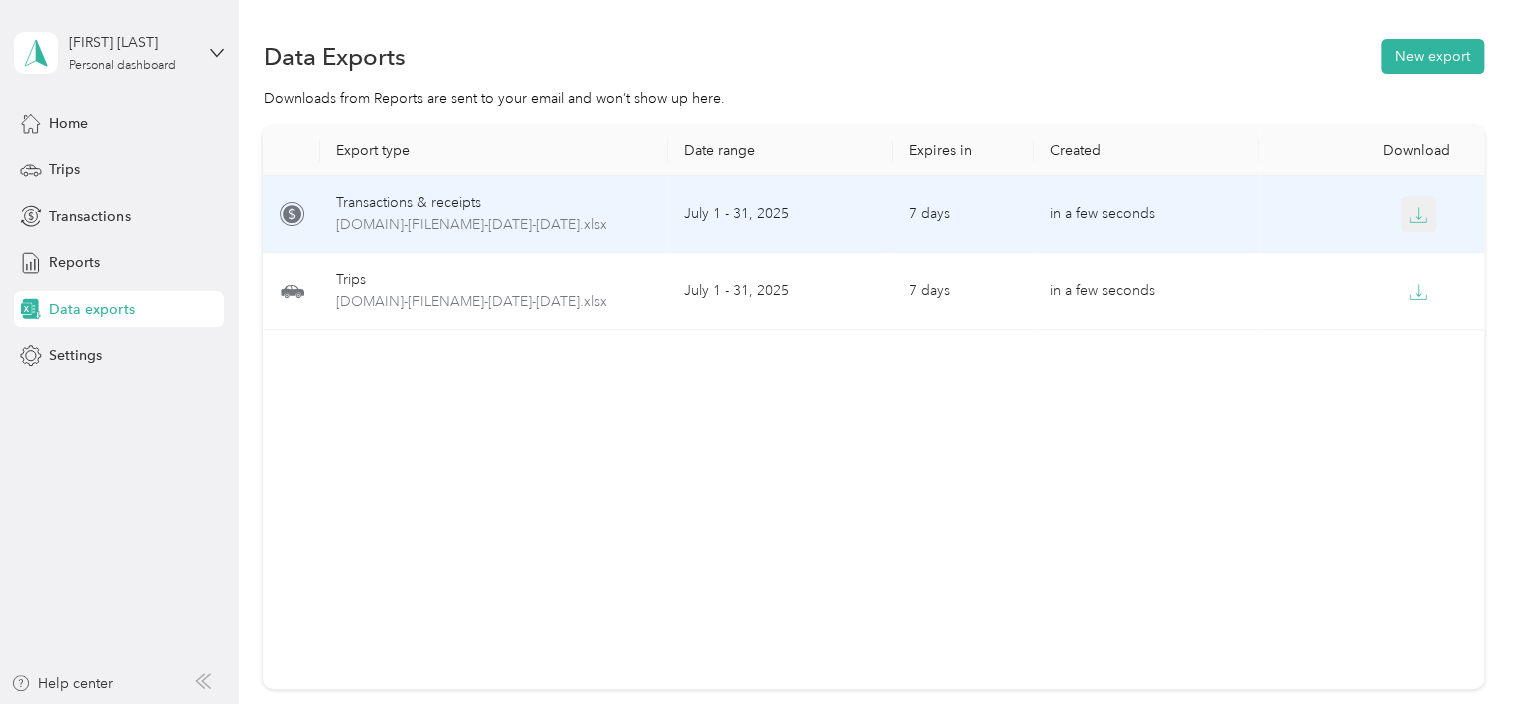 click at bounding box center [1419, 214] 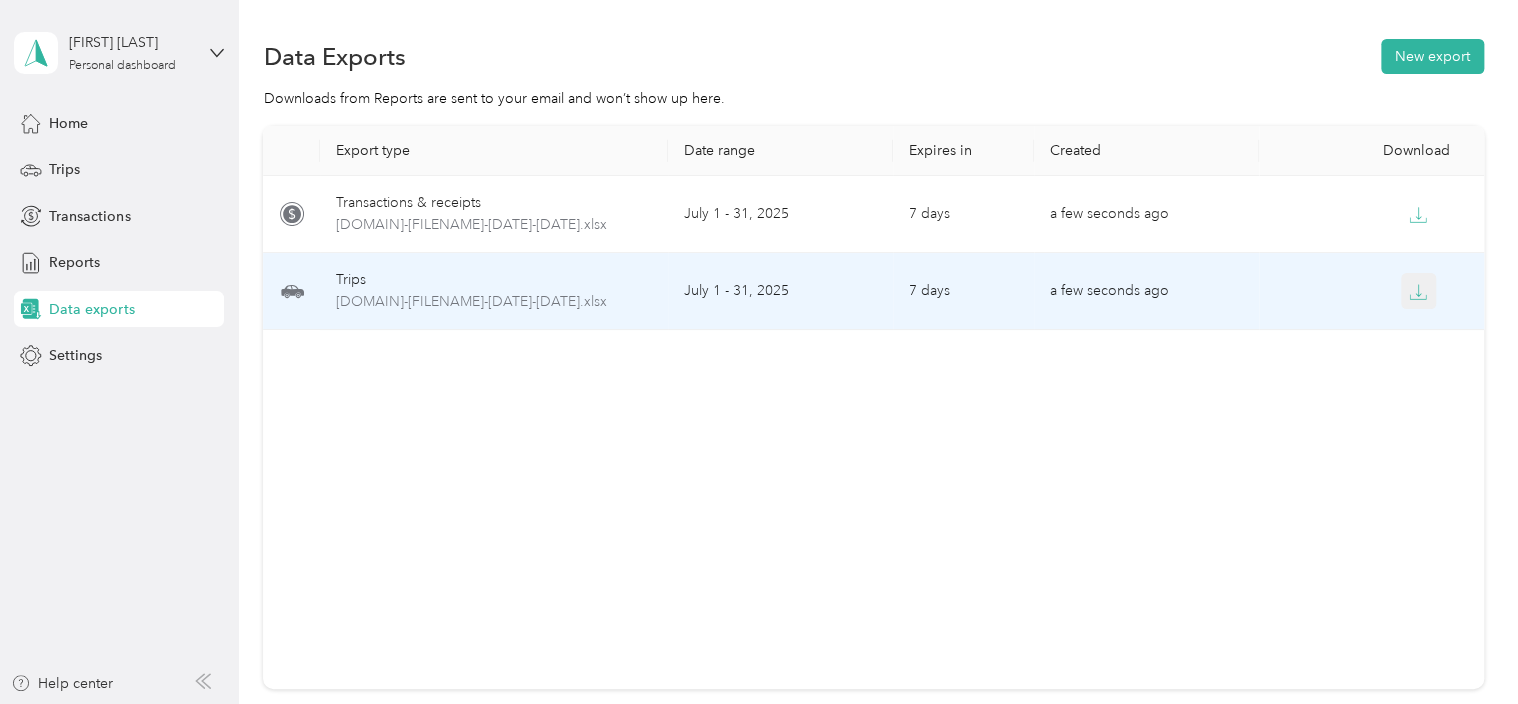 click 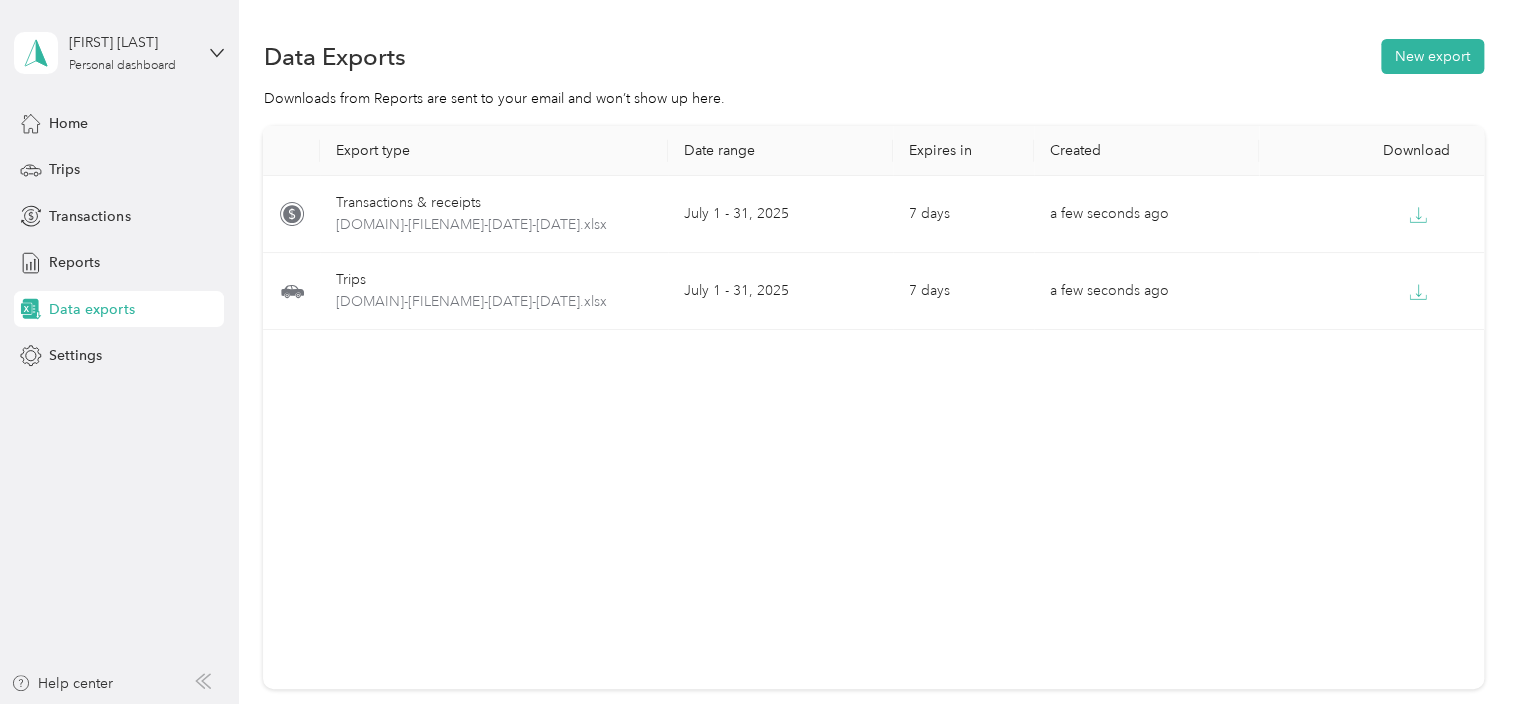 click on "Export type Date range Expires in Created Download             Transactions & receipts [DOMAIN]-[FILENAME]-[DATE]-[DATE].xlsx [MONTH] [NUM] - [NUM], [YEAR] [NUM] days a few seconds ago Trips [DOMAIN]-[FILENAME]-[DATE]-[DATE].xlsx [MONTH] [NUM] - [NUM], [YEAR] [NUM] days a few seconds ago" at bounding box center [873, 407] 